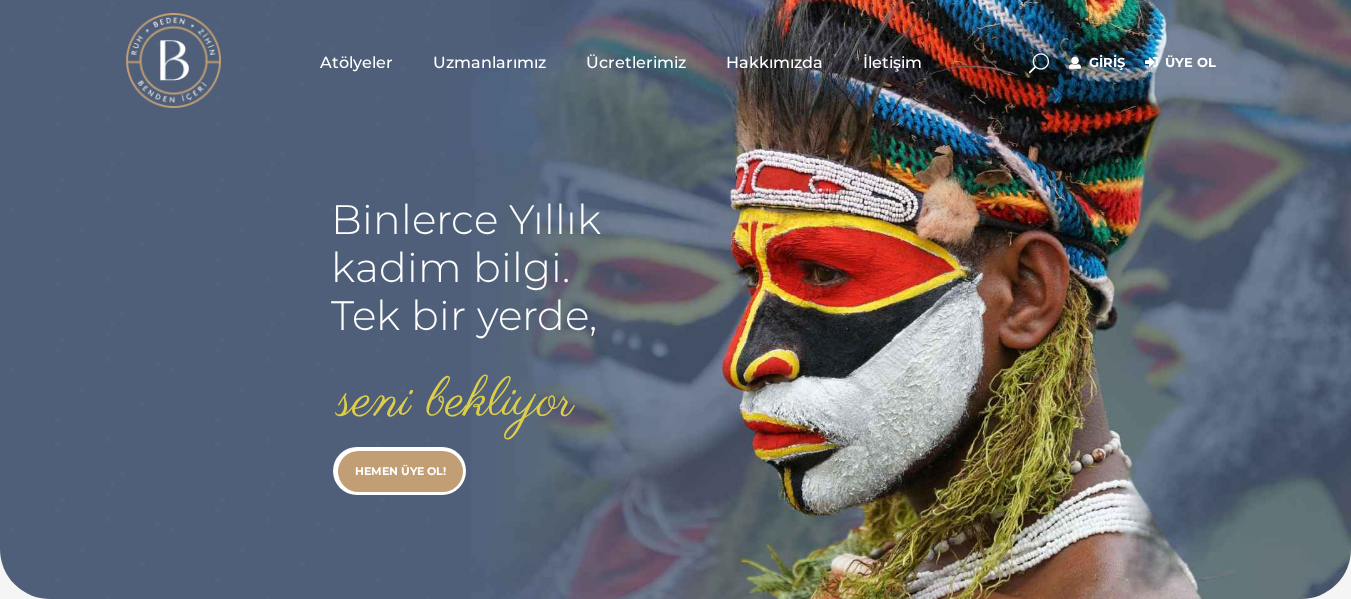 scroll, scrollTop: 0, scrollLeft: 0, axis: both 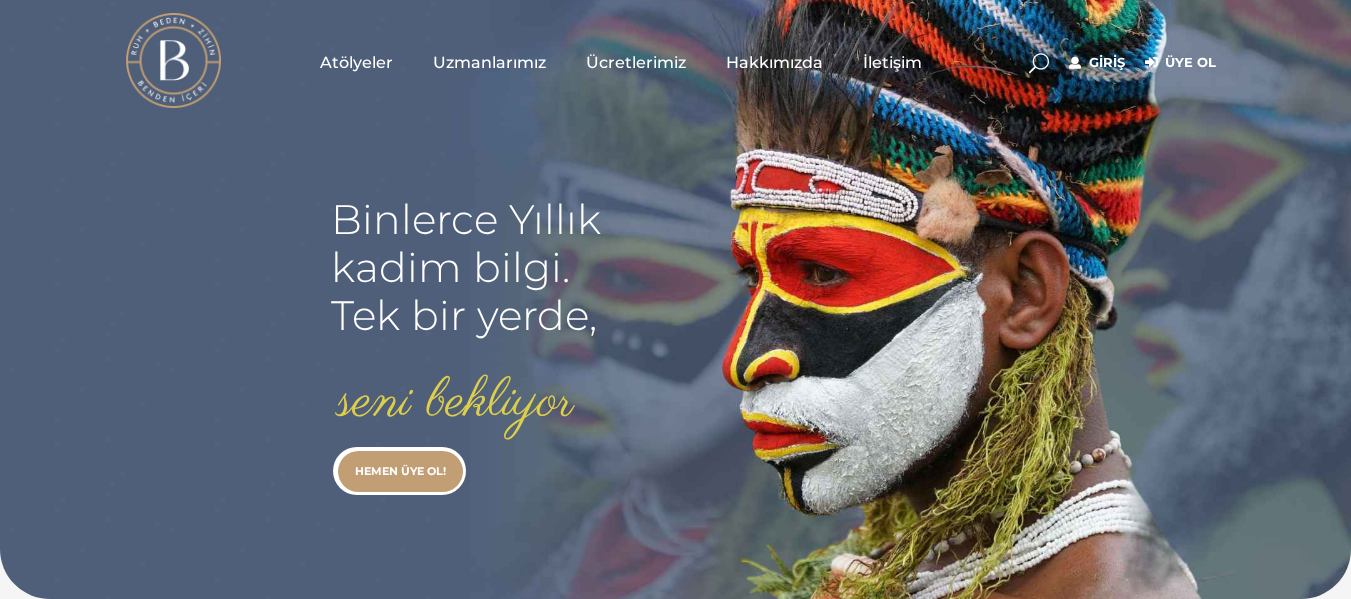 type on "[EMAIL]" 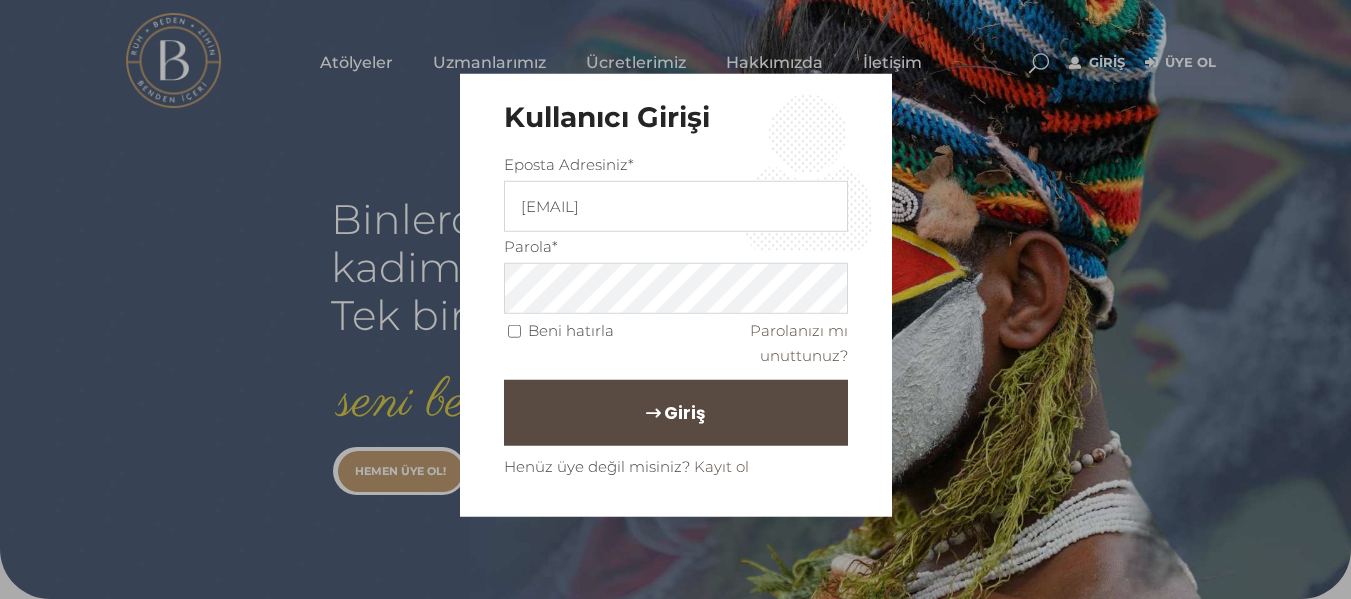 click on "Giriş" at bounding box center [676, 412] 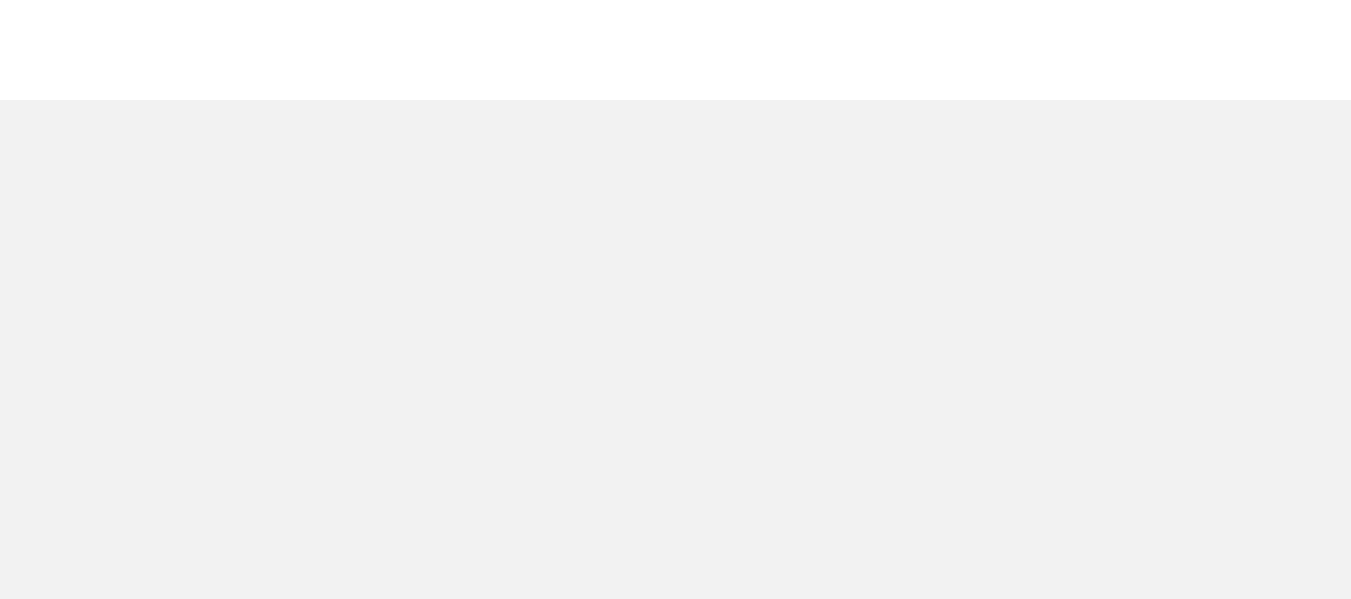 scroll, scrollTop: 0, scrollLeft: 0, axis: both 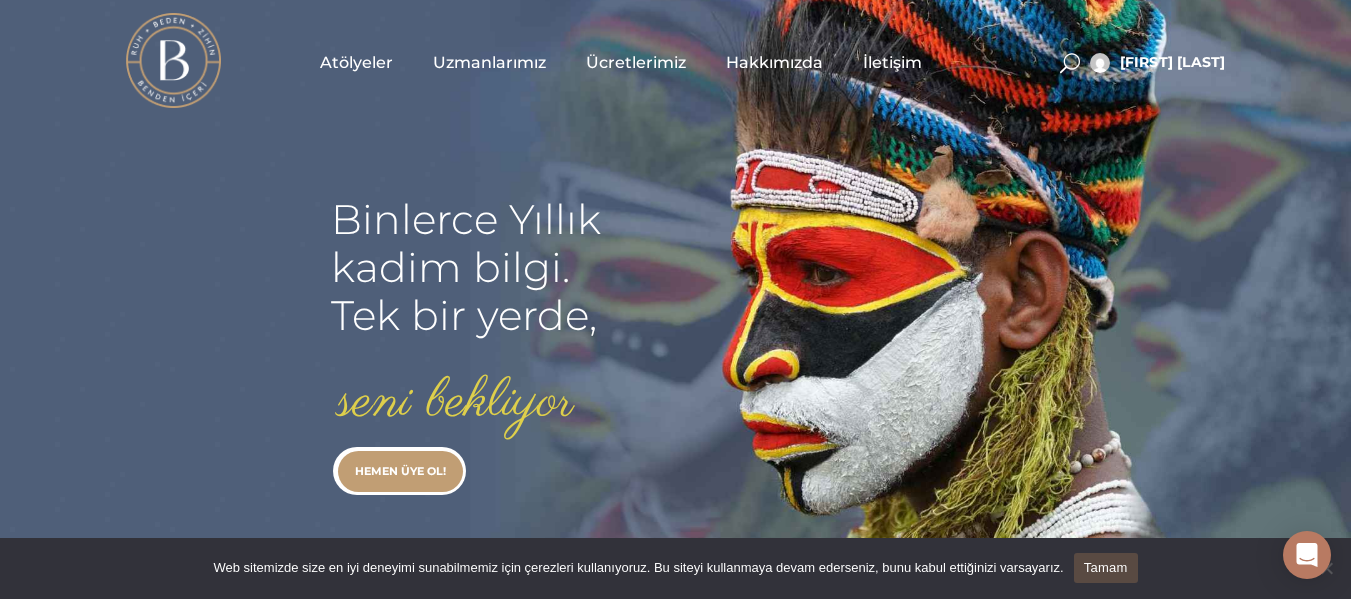 click on "Atölyeler" at bounding box center [356, 62] 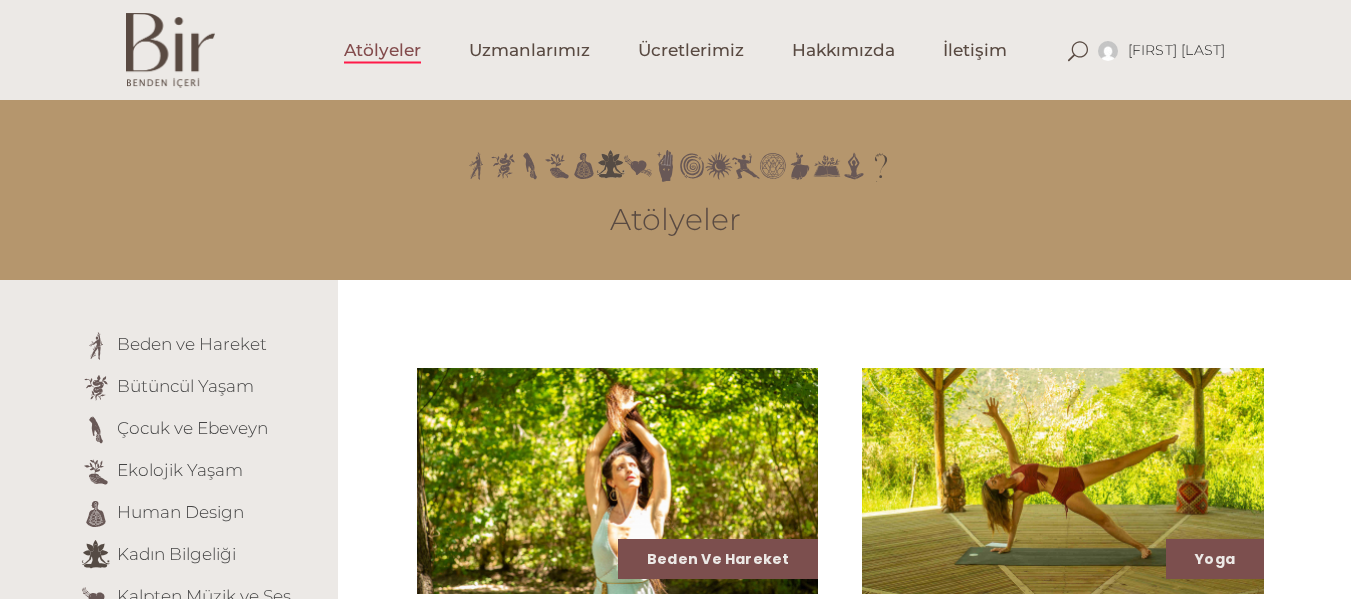 scroll, scrollTop: 0, scrollLeft: 0, axis: both 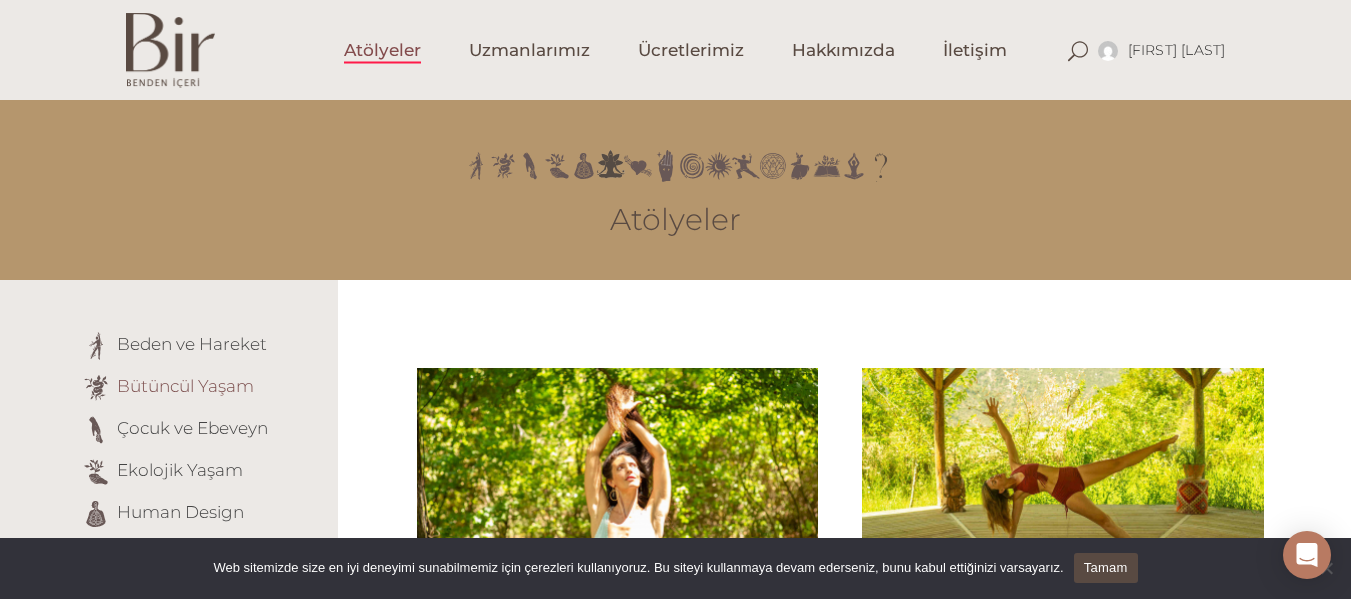 click on "Bütüncül Yaşam" at bounding box center [185, 386] 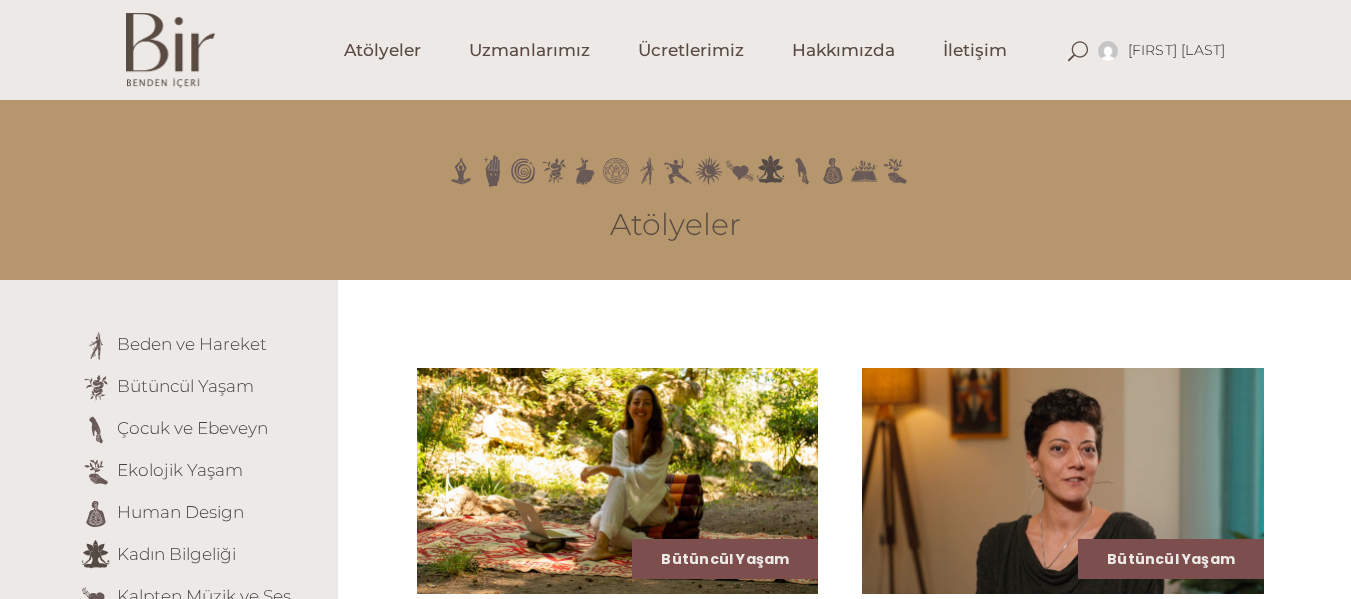 scroll, scrollTop: 0, scrollLeft: 0, axis: both 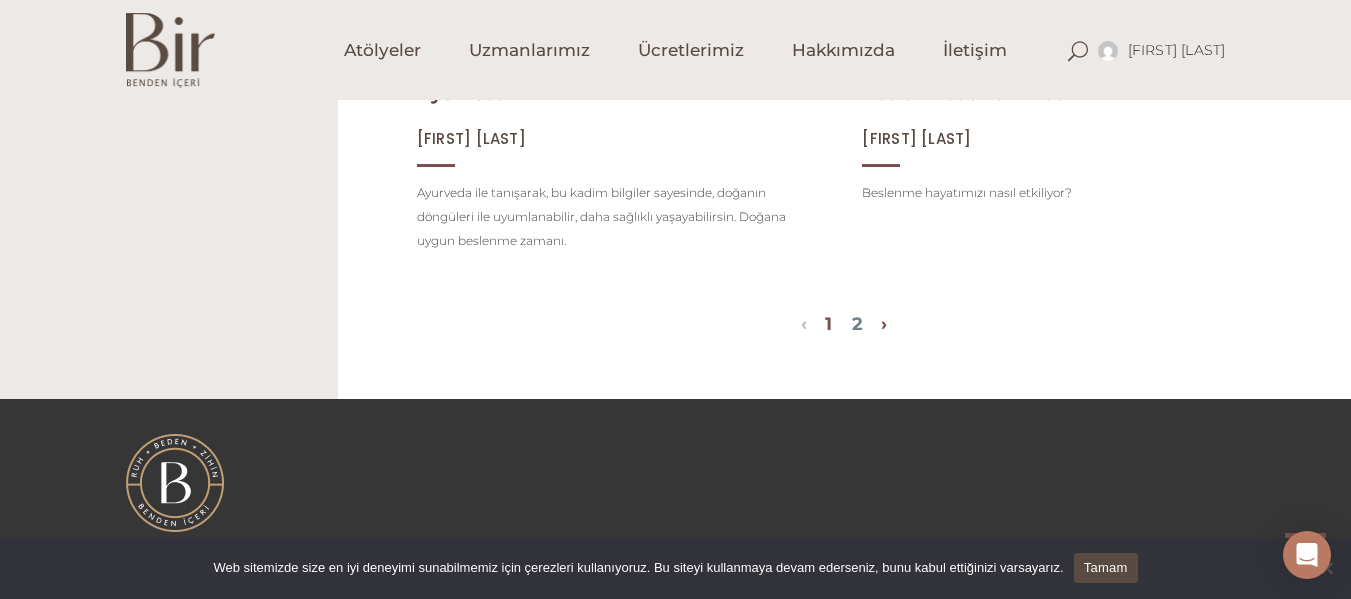 click on "›" at bounding box center (884, 324) 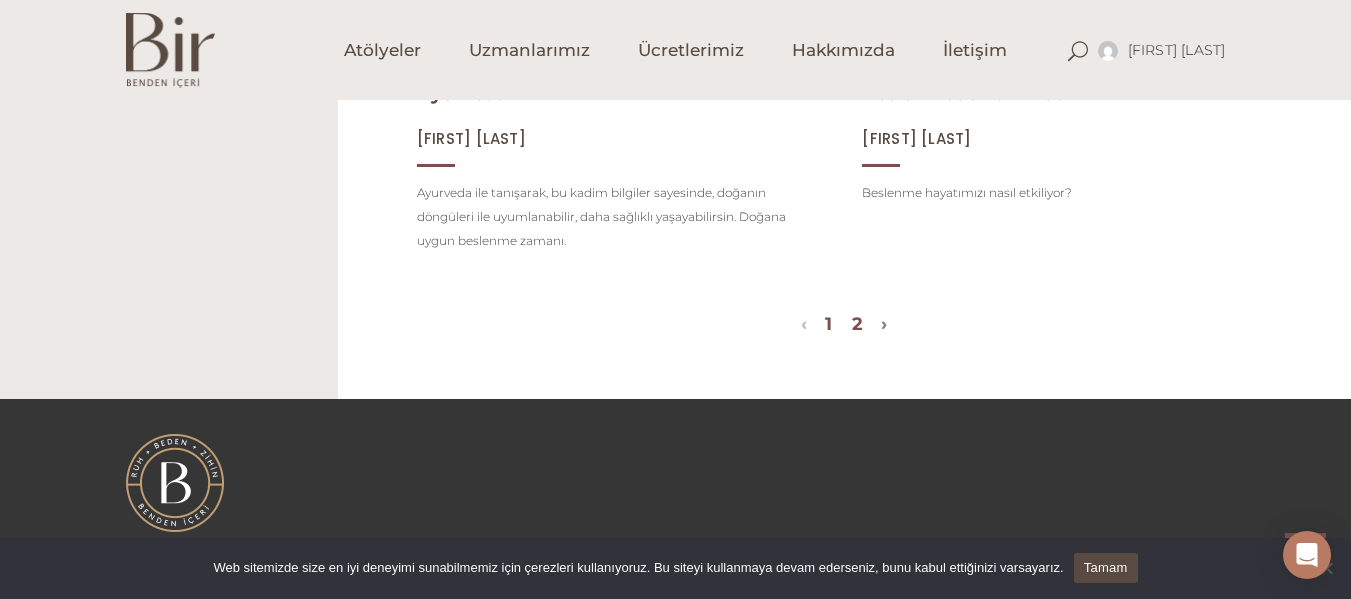 click on "2" at bounding box center [857, 324] 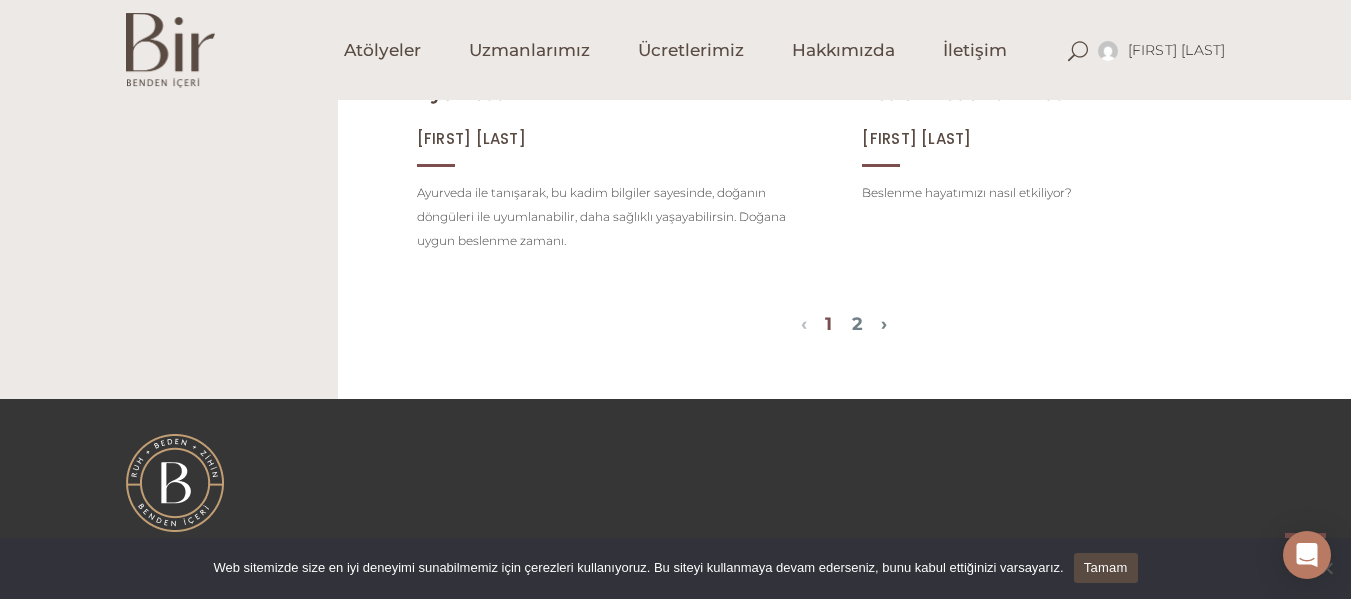 click on "1" at bounding box center (828, 324) 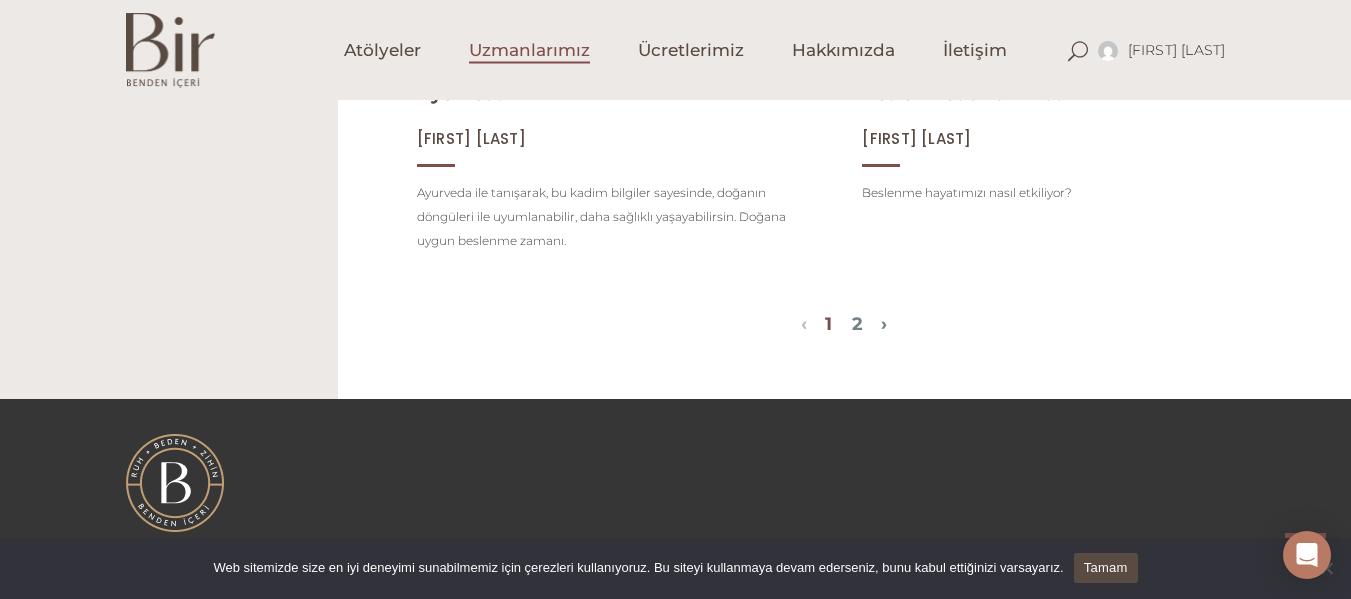click on "Uzmanlarımız" at bounding box center (529, 50) 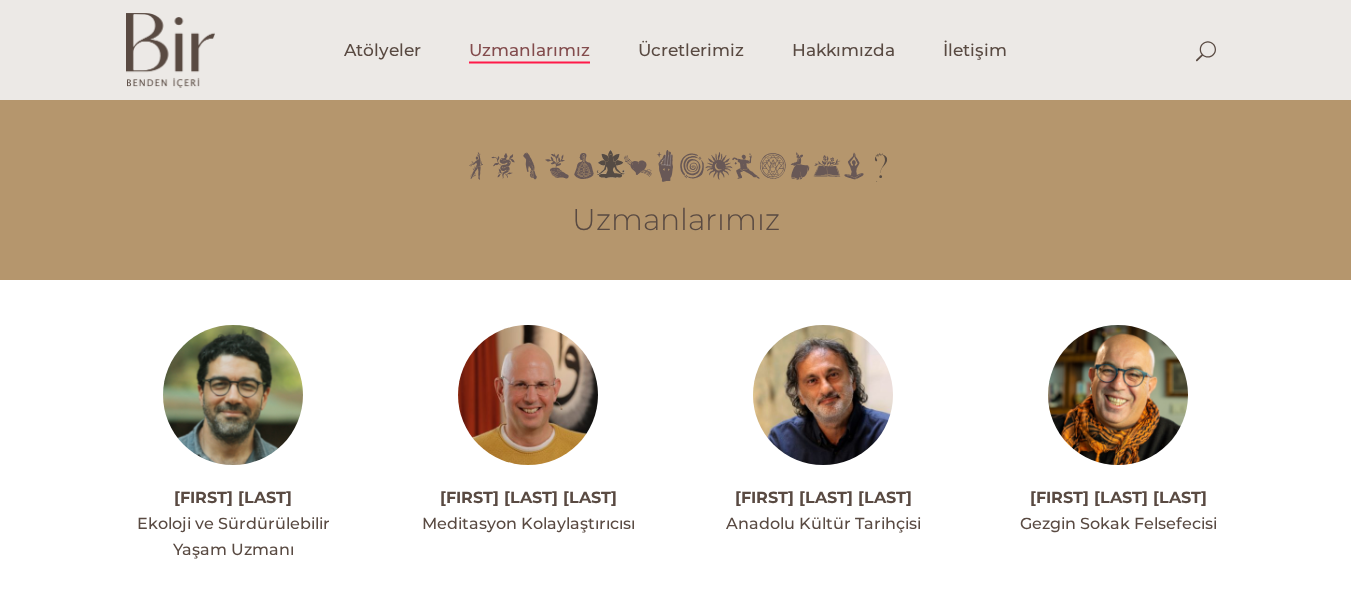 scroll, scrollTop: 0, scrollLeft: 0, axis: both 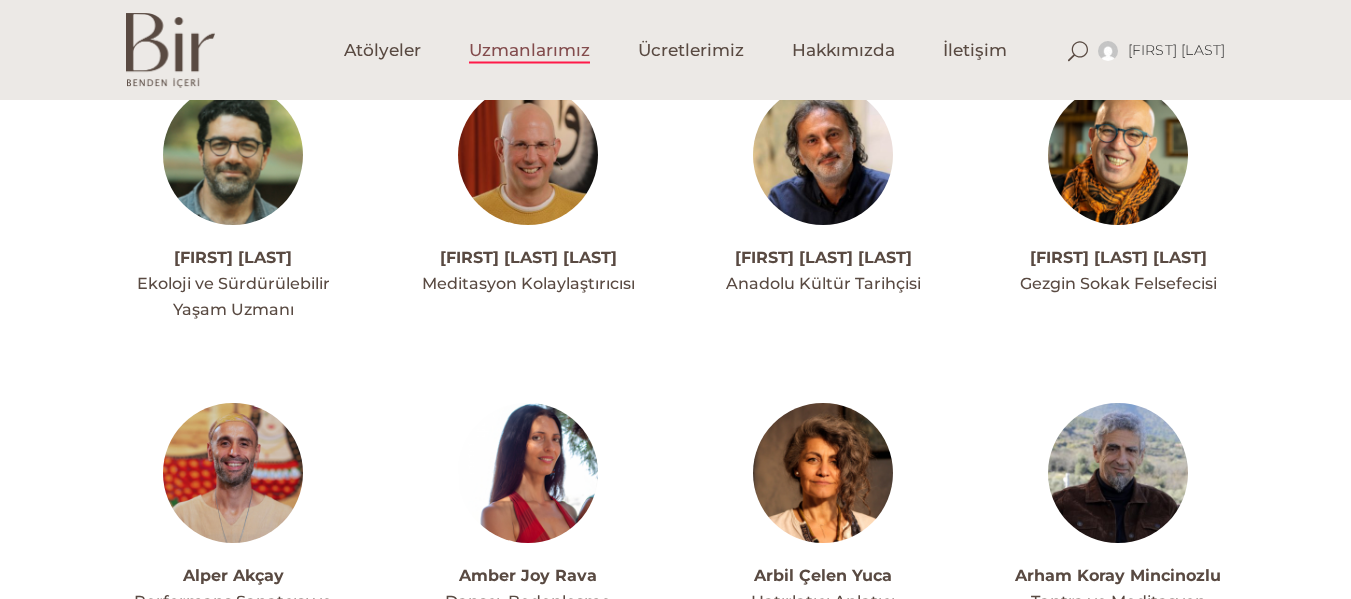 click at bounding box center [528, 155] 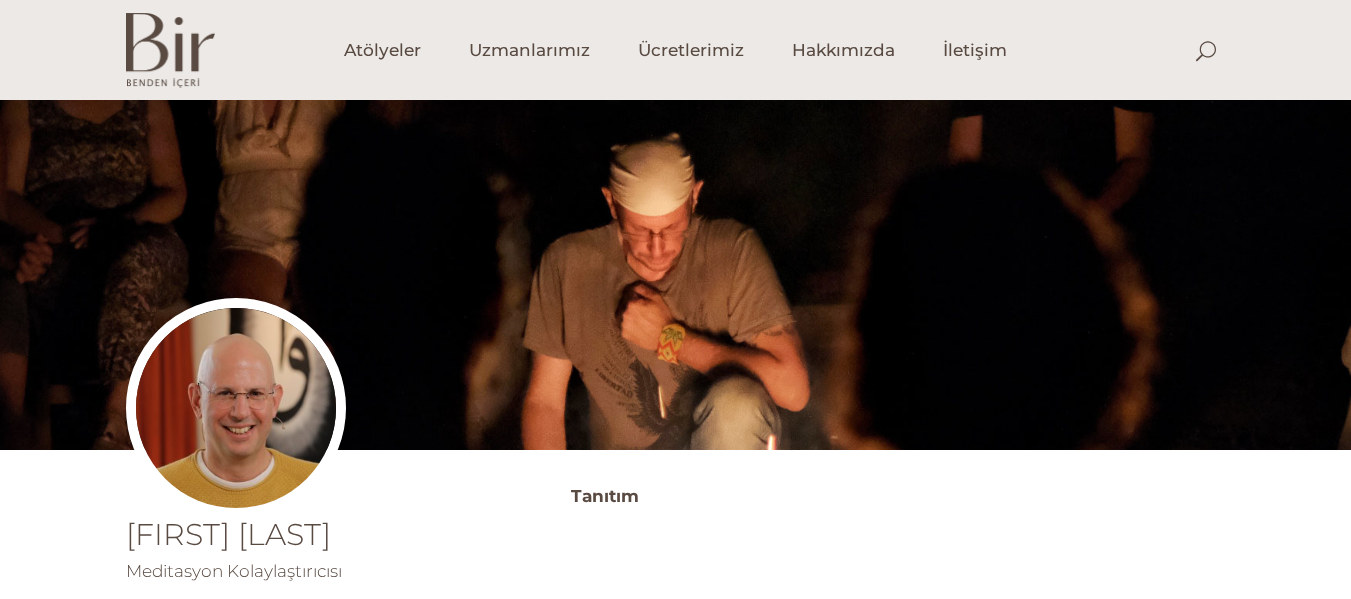scroll, scrollTop: 0, scrollLeft: 0, axis: both 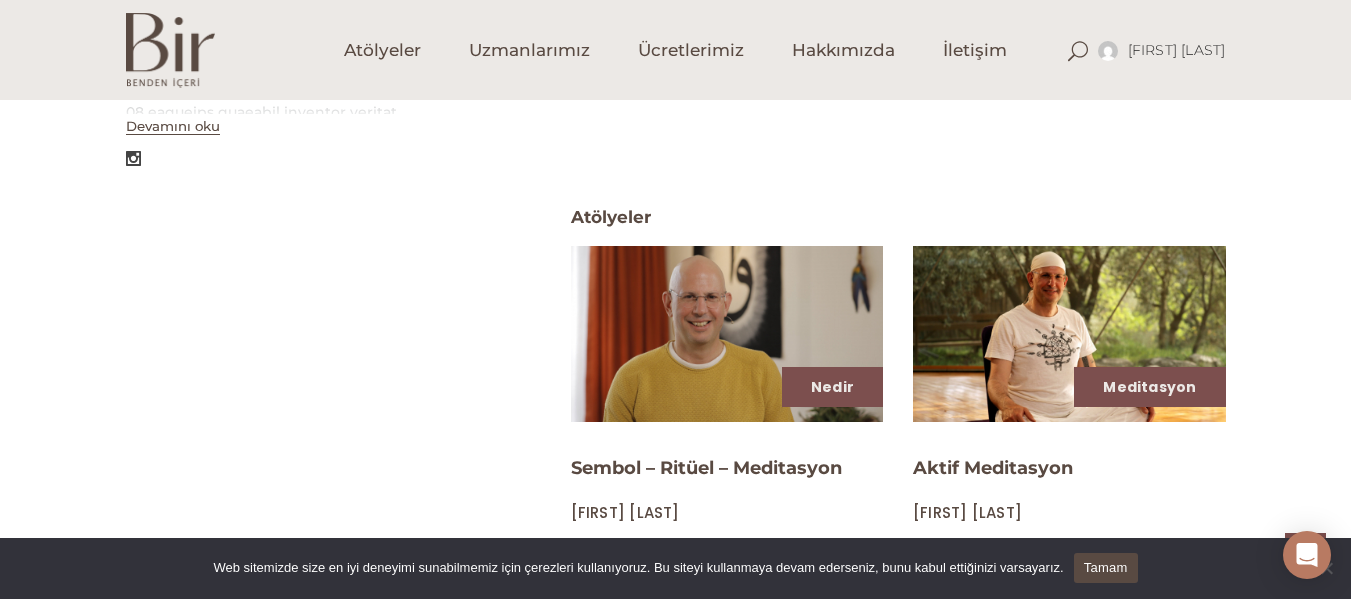 click at bounding box center (727, 333) 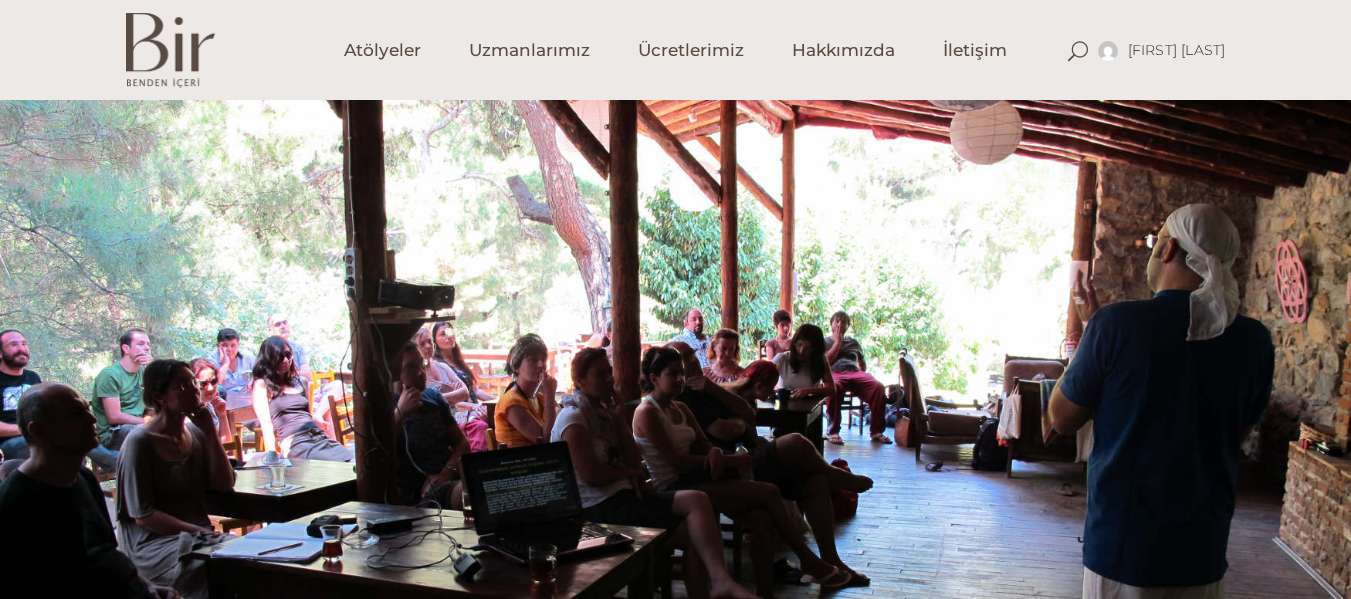 scroll, scrollTop: 0, scrollLeft: 0, axis: both 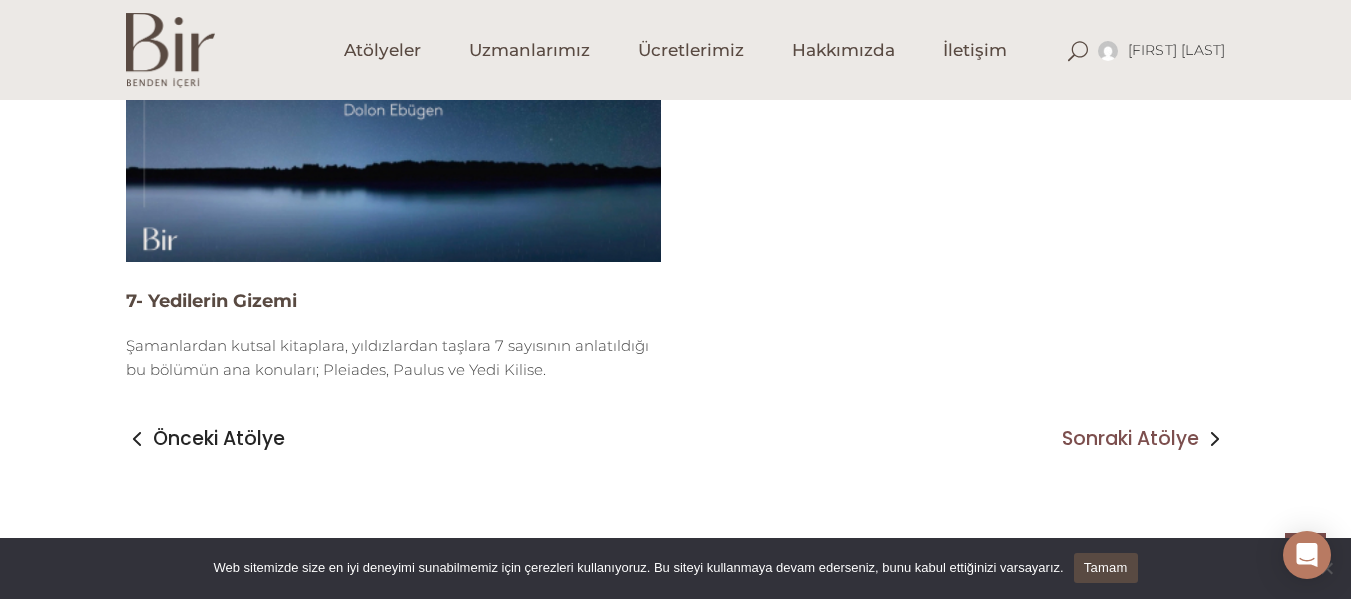 click on "Sonraki Atölye" at bounding box center [1130, 439] 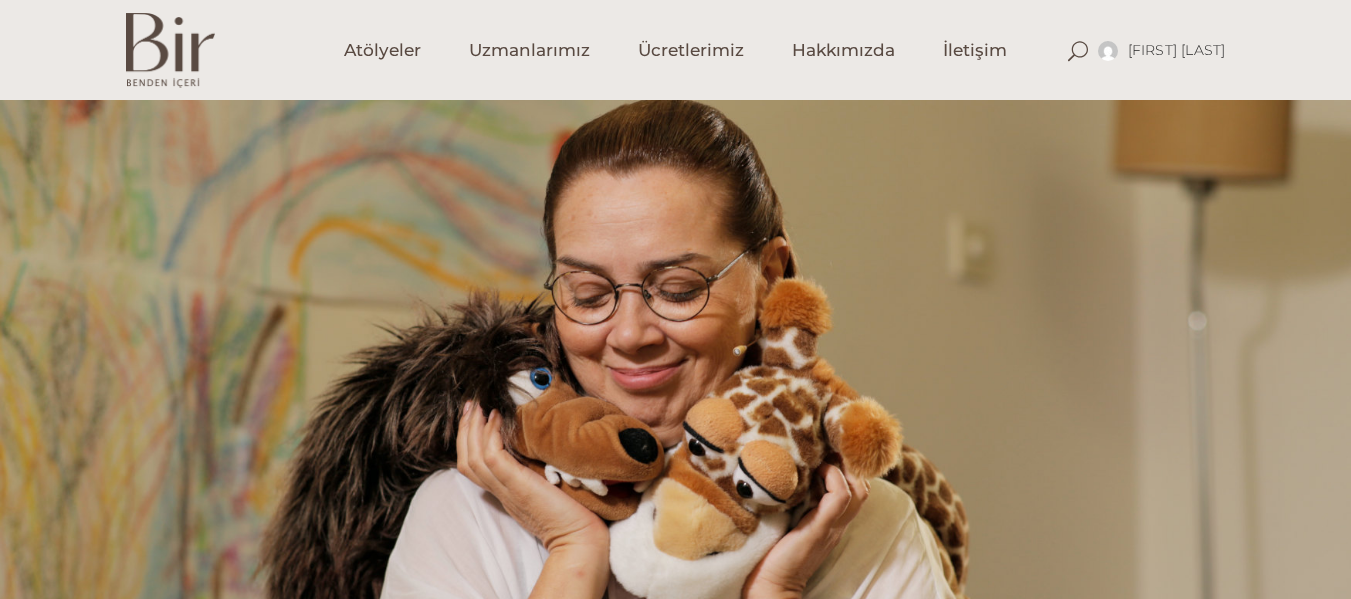 scroll, scrollTop: 0, scrollLeft: 0, axis: both 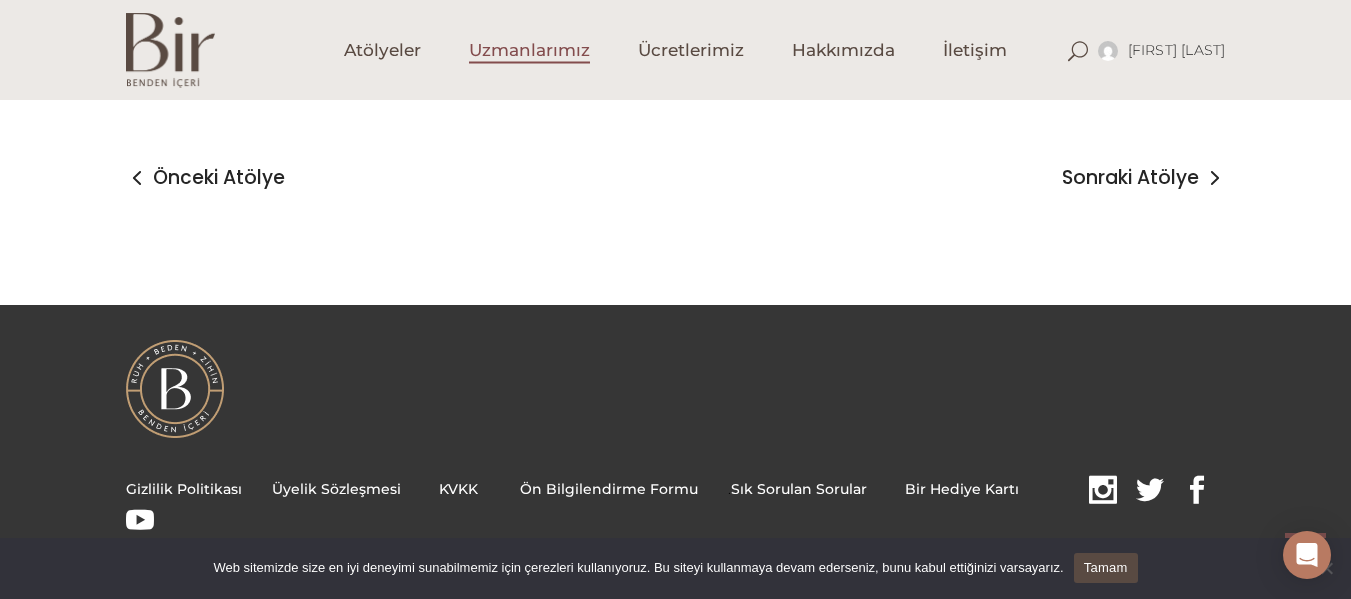 click on "Uzmanlarımız" at bounding box center [529, 50] 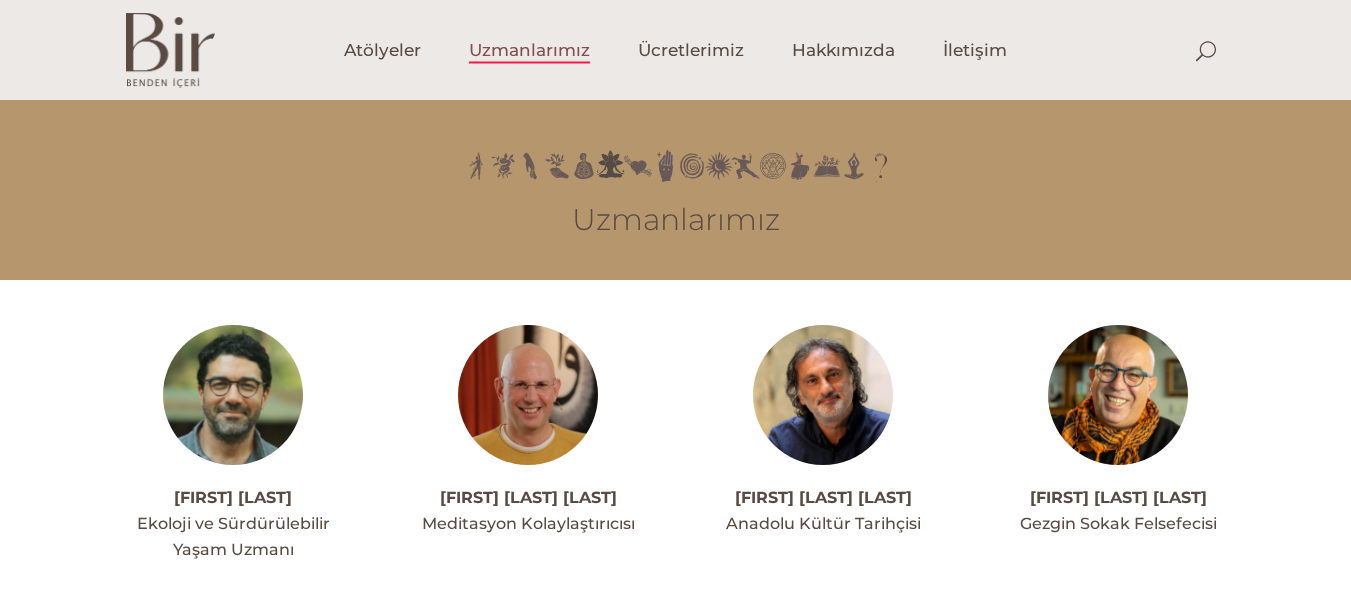 scroll, scrollTop: 0, scrollLeft: 0, axis: both 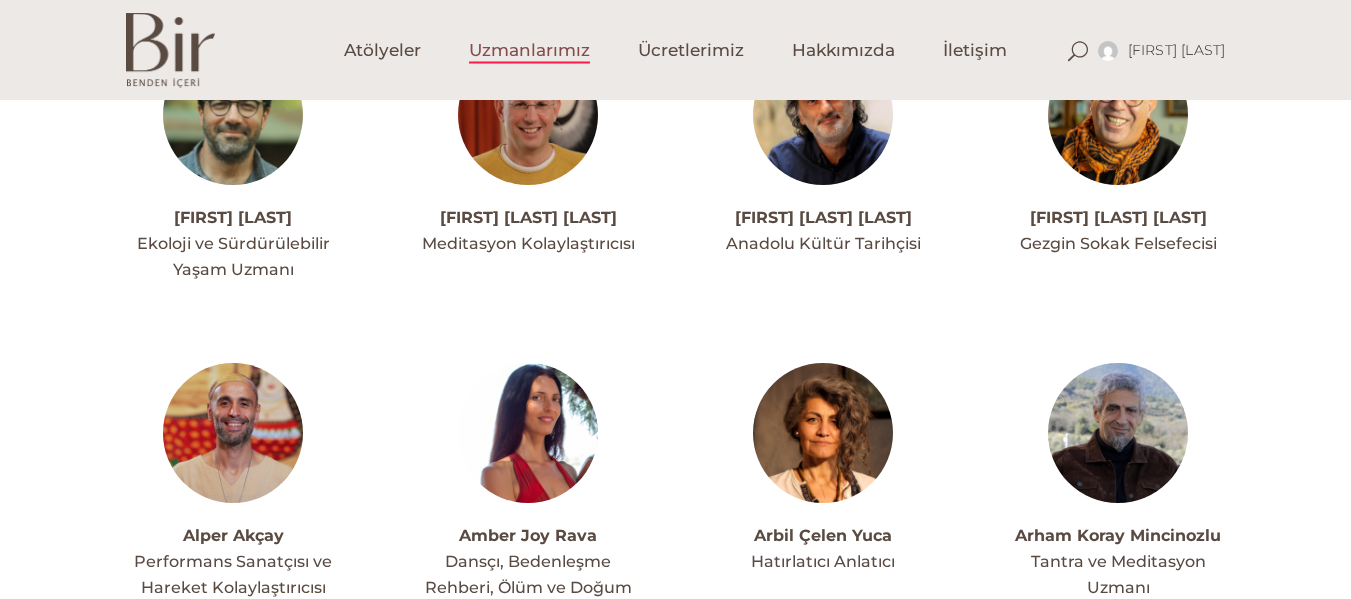 click at bounding box center (528, 115) 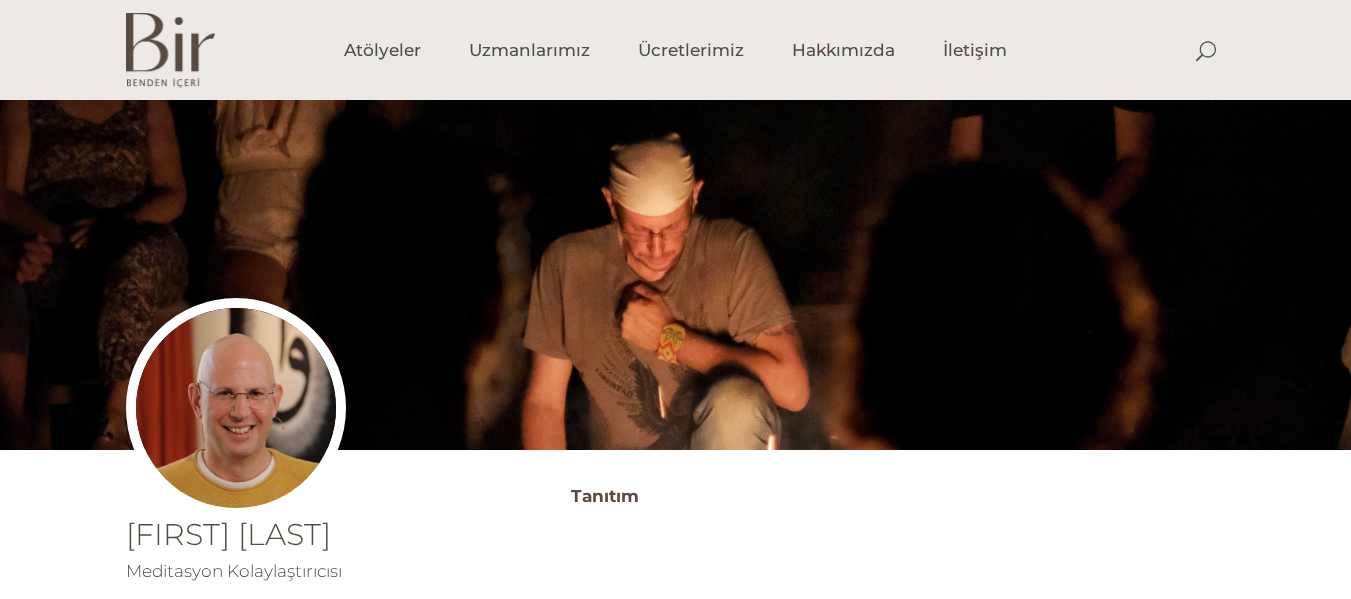 scroll, scrollTop: 0, scrollLeft: 0, axis: both 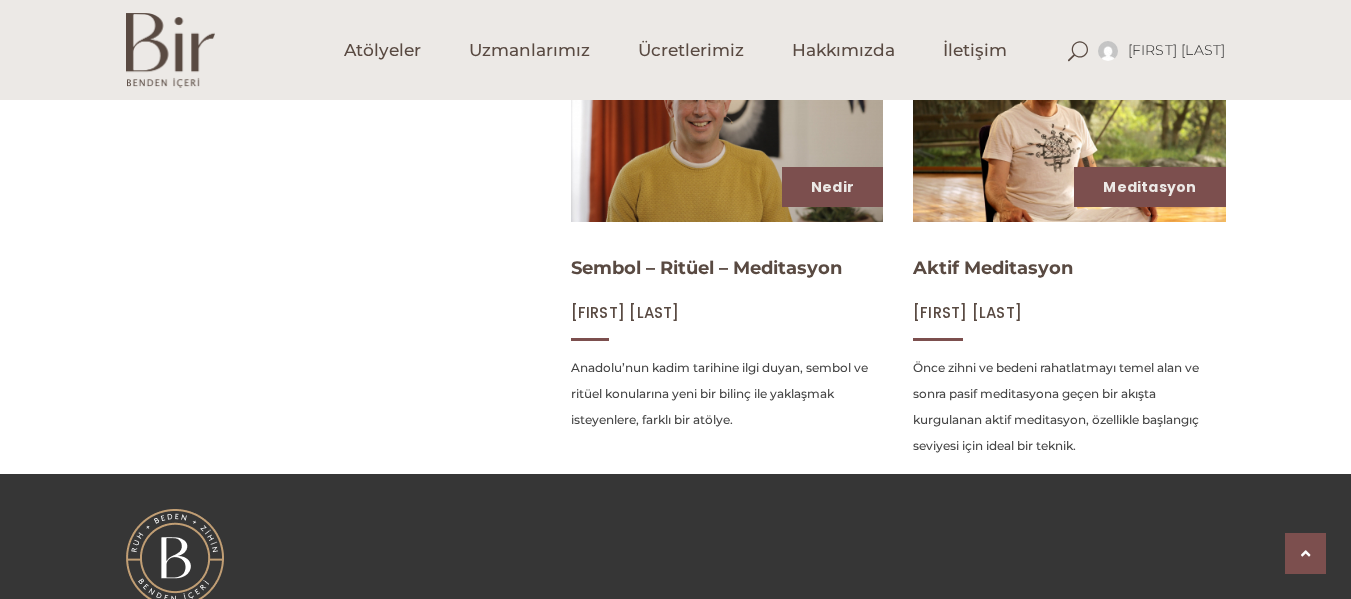 click at bounding box center (1069, 133) 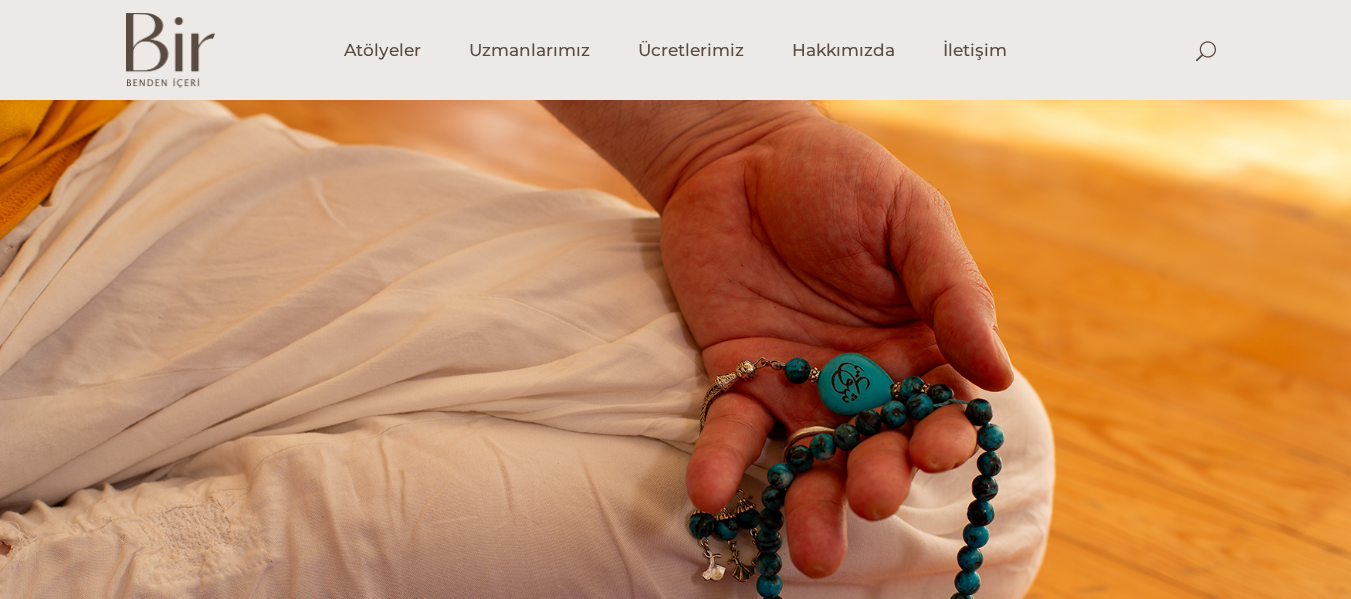 scroll, scrollTop: 0, scrollLeft: 0, axis: both 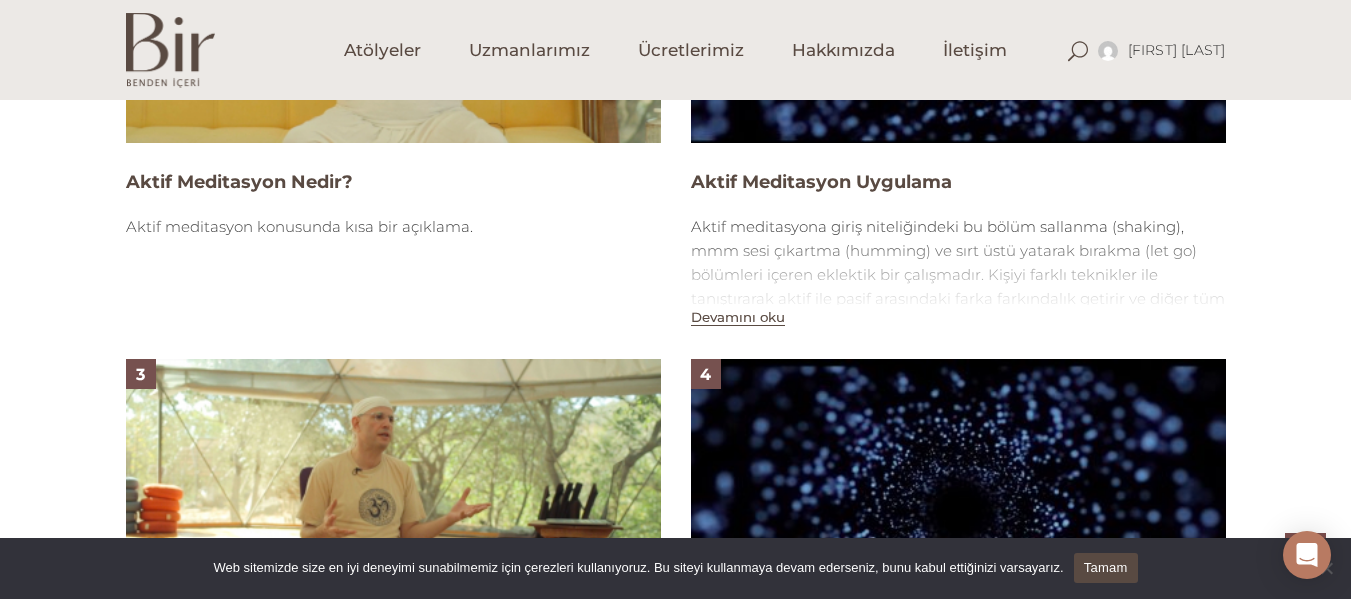 click at bounding box center (958, -8) 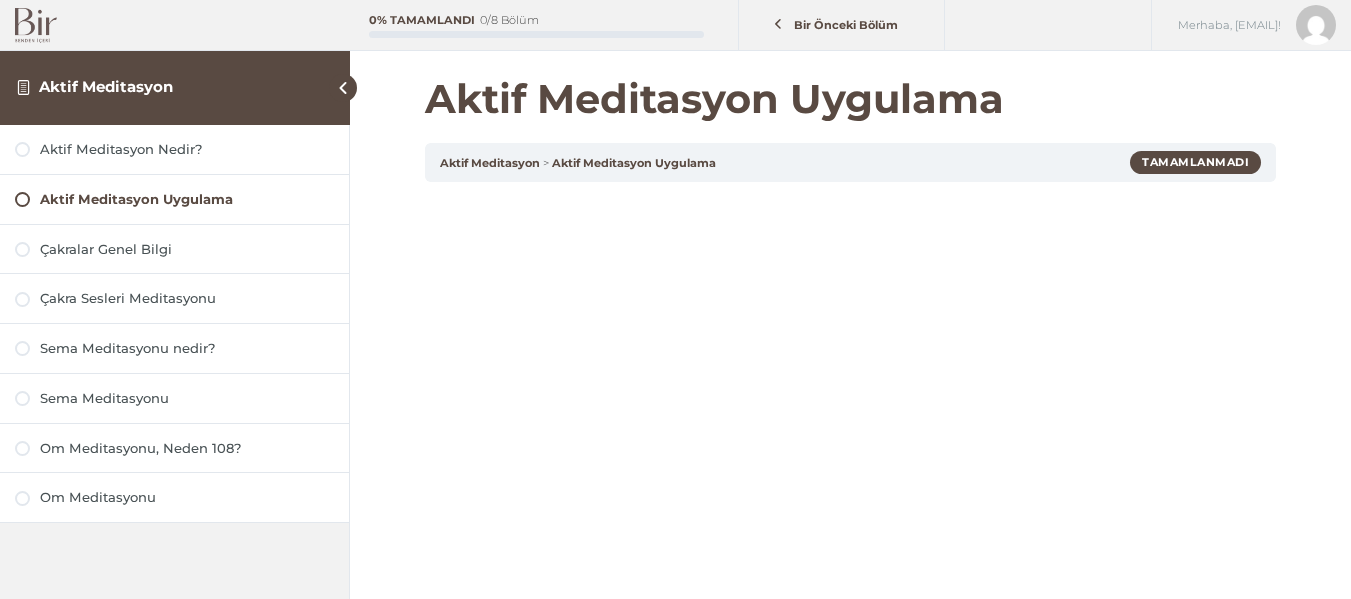 scroll, scrollTop: 0, scrollLeft: 0, axis: both 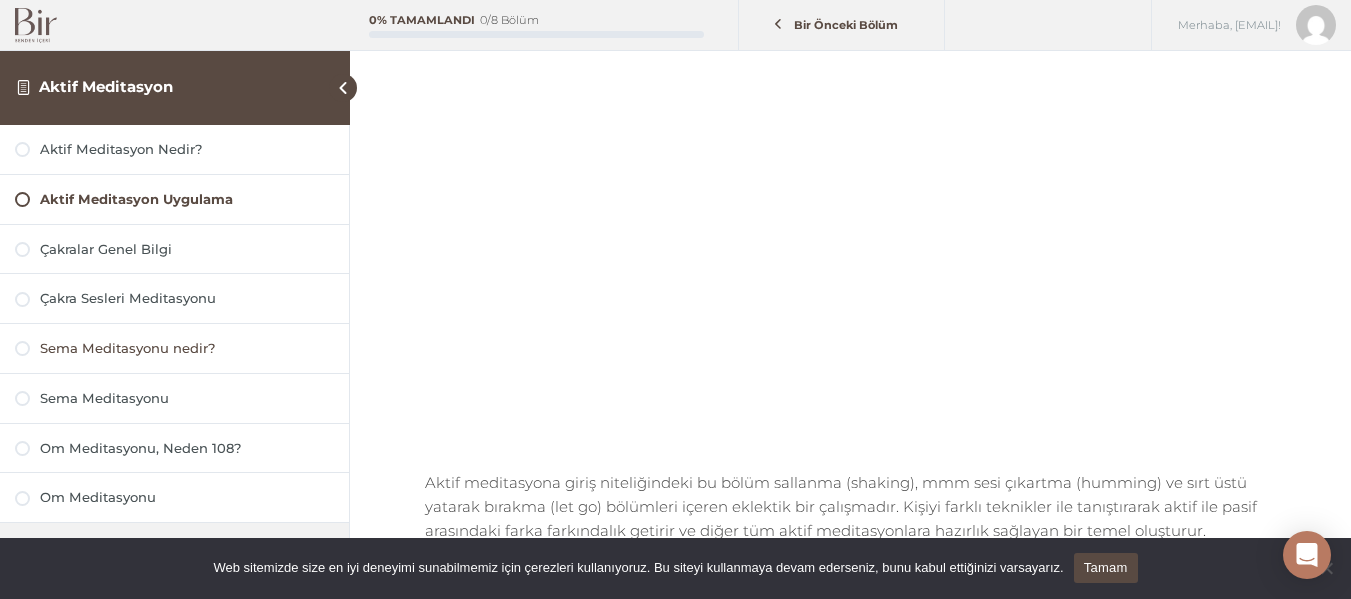 click on "Sema Meditasyonu nedir?" at bounding box center [187, 348] 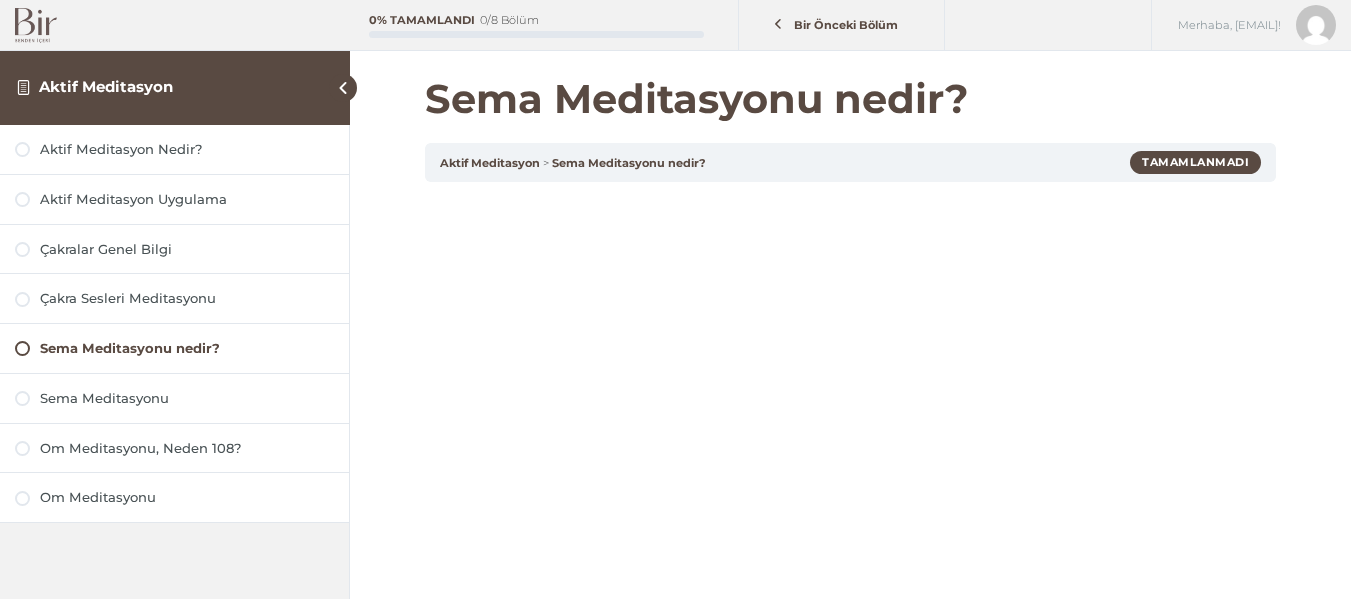 scroll, scrollTop: 0, scrollLeft: 0, axis: both 